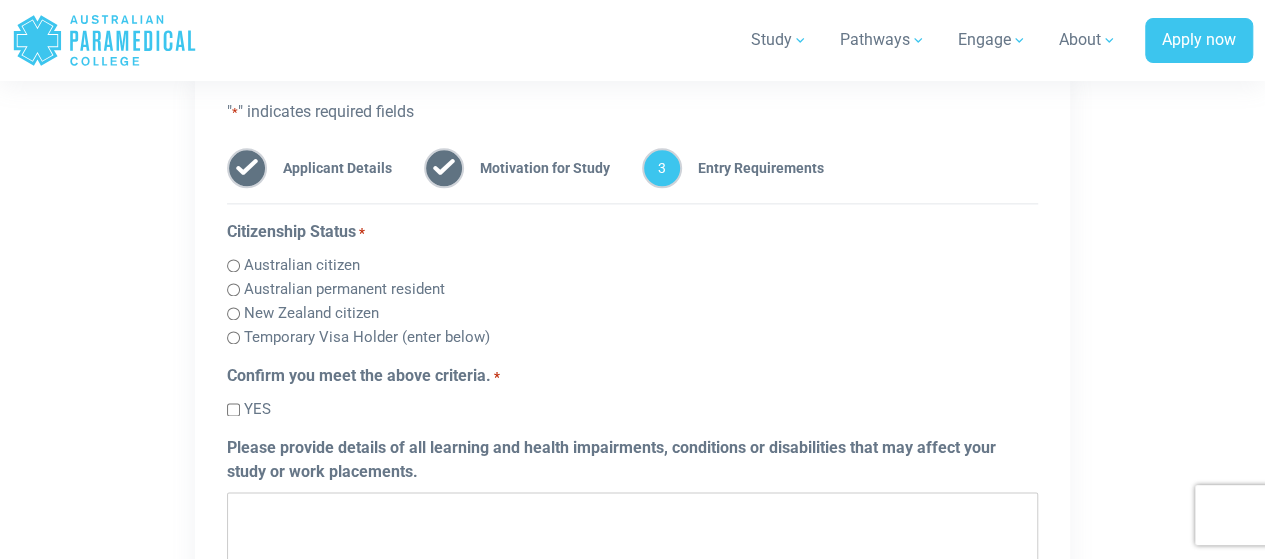 scroll, scrollTop: 0, scrollLeft: 0, axis: both 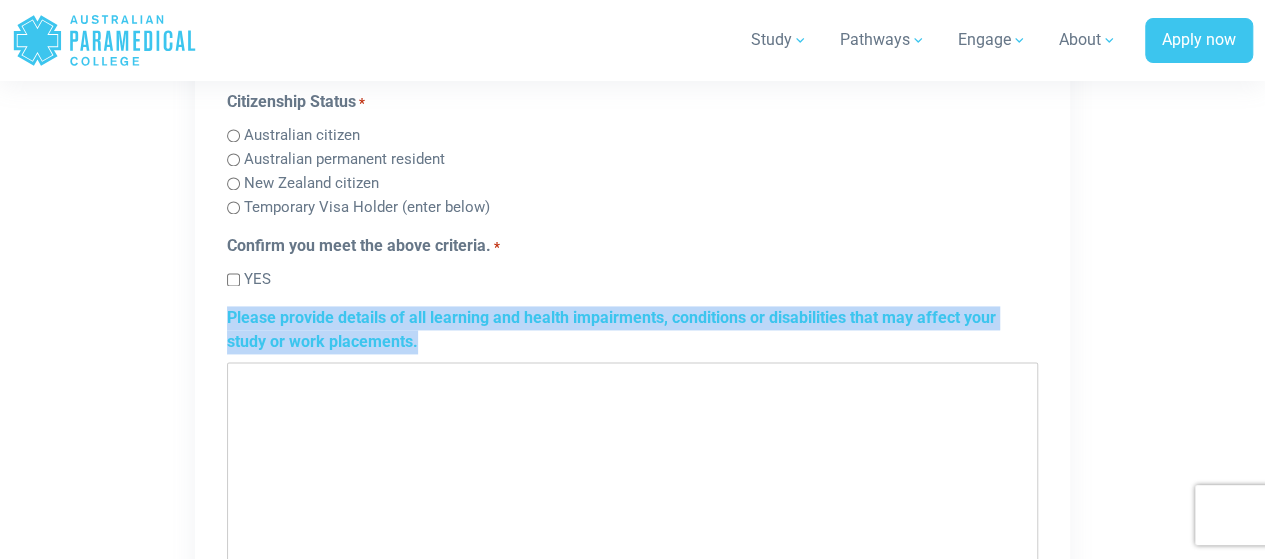 drag, startPoint x: 224, startPoint y: 314, endPoint x: 418, endPoint y: 373, distance: 202.77327 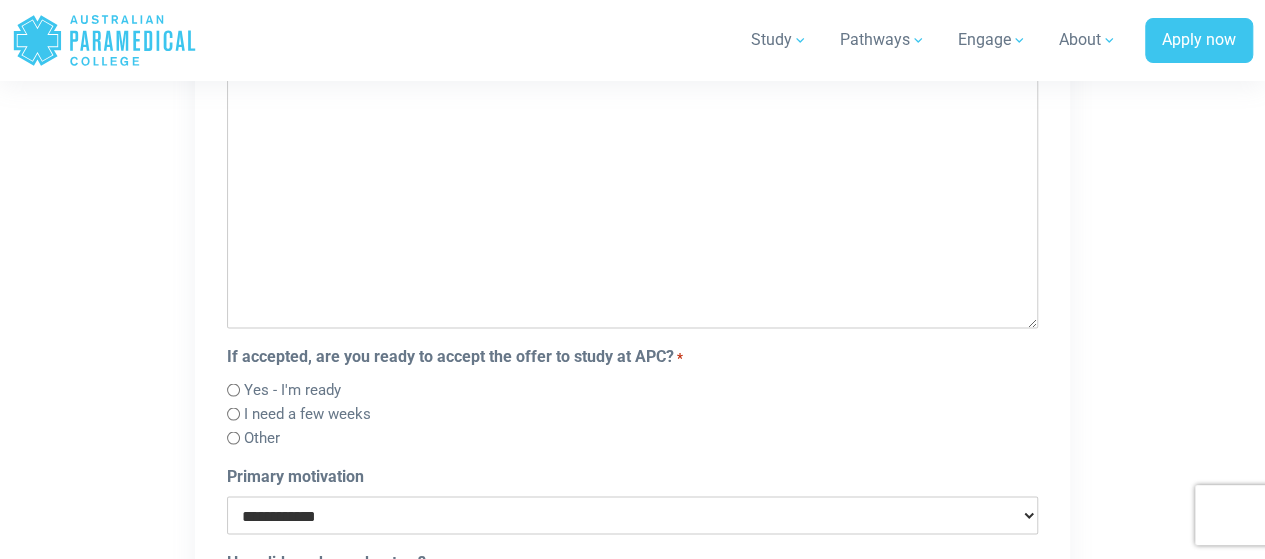 click on "Please provide details of all learning and health impairments, conditions or disabilities that may affect your study or work placements." at bounding box center [632, 184] 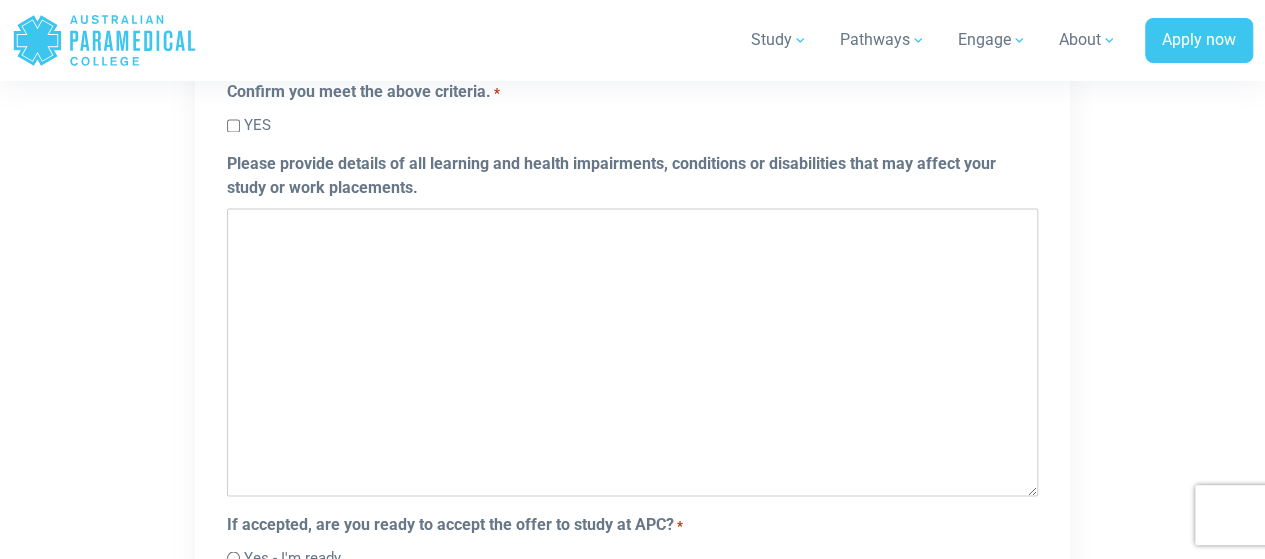 click on "Please provide details of all learning and health impairments, conditions or disabilities that may affect your study or work placements." at bounding box center [632, 352] 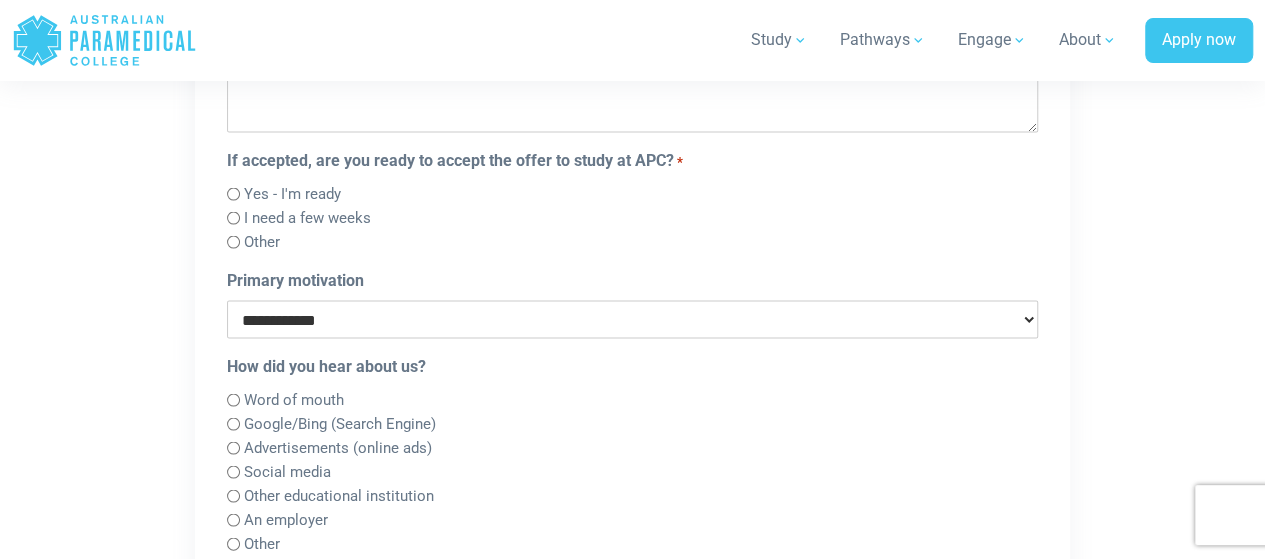 scroll, scrollTop: 1830, scrollLeft: 0, axis: vertical 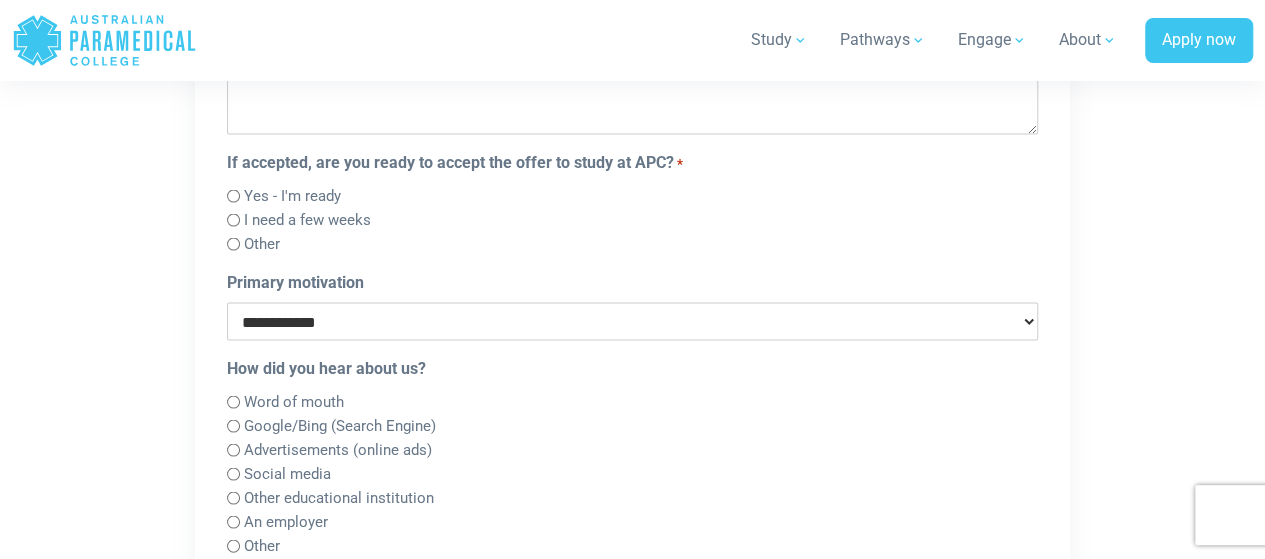 type on "**********" 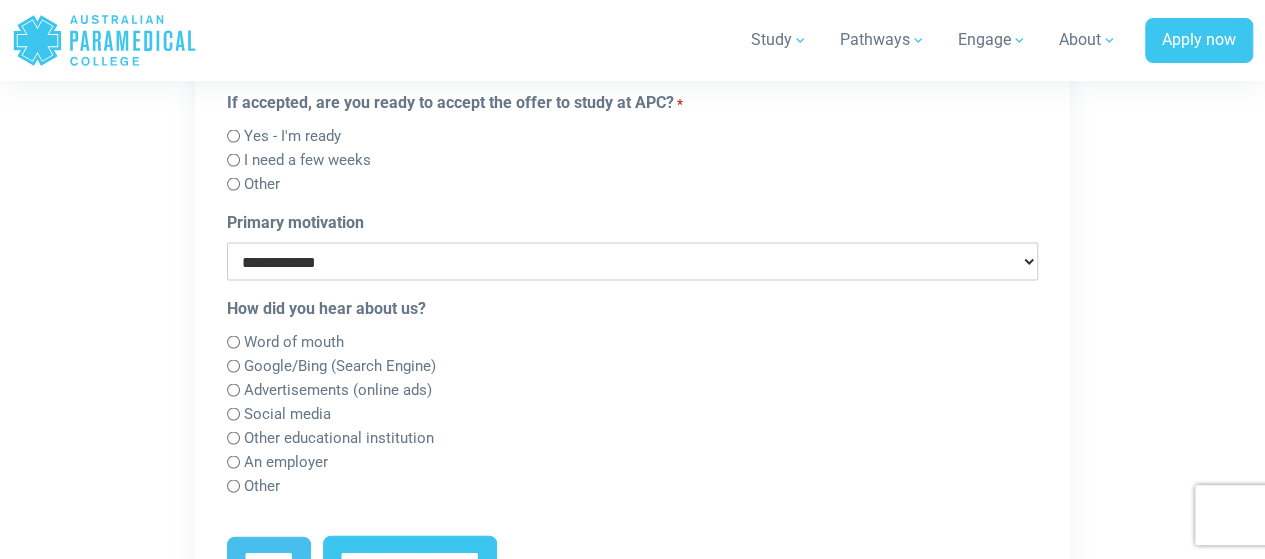 scroll, scrollTop: 1890, scrollLeft: 0, axis: vertical 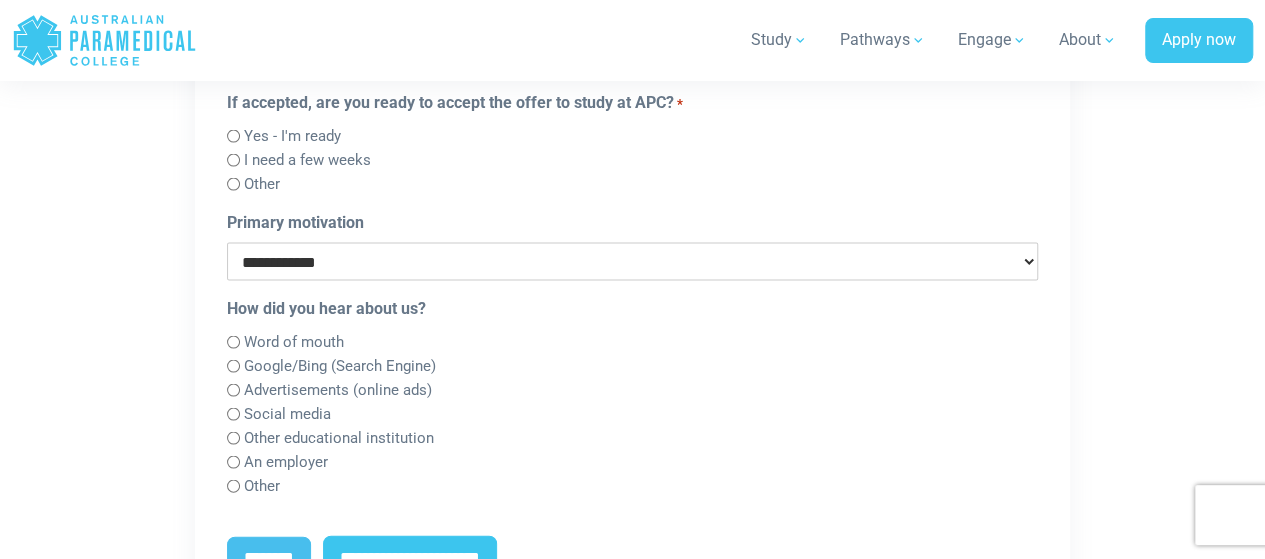 click on "**********" at bounding box center [632, 261] 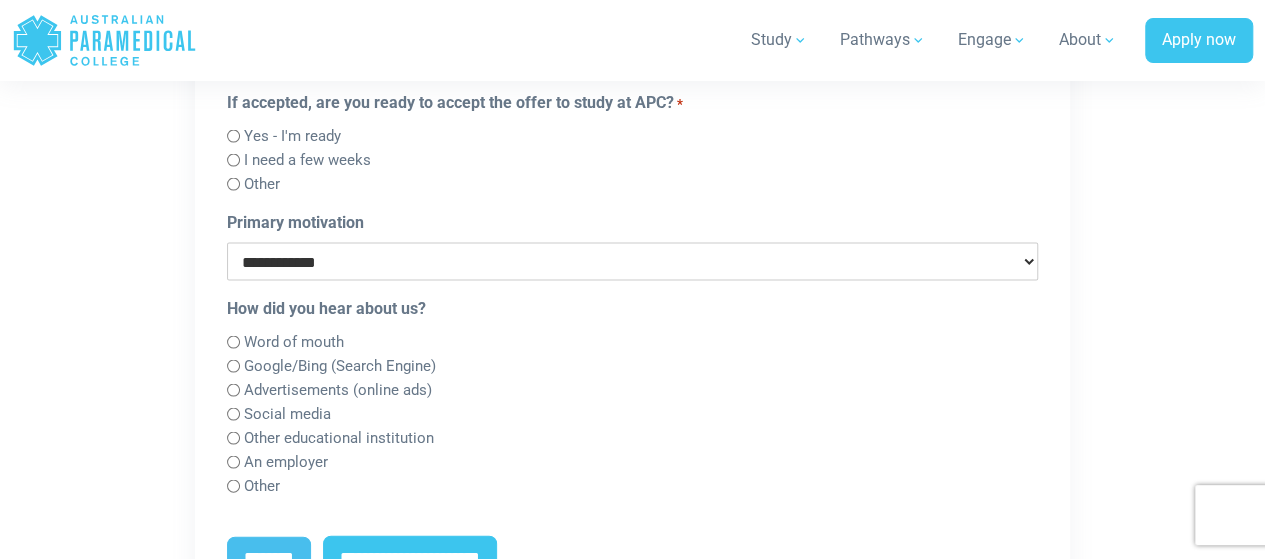 select on "**********" 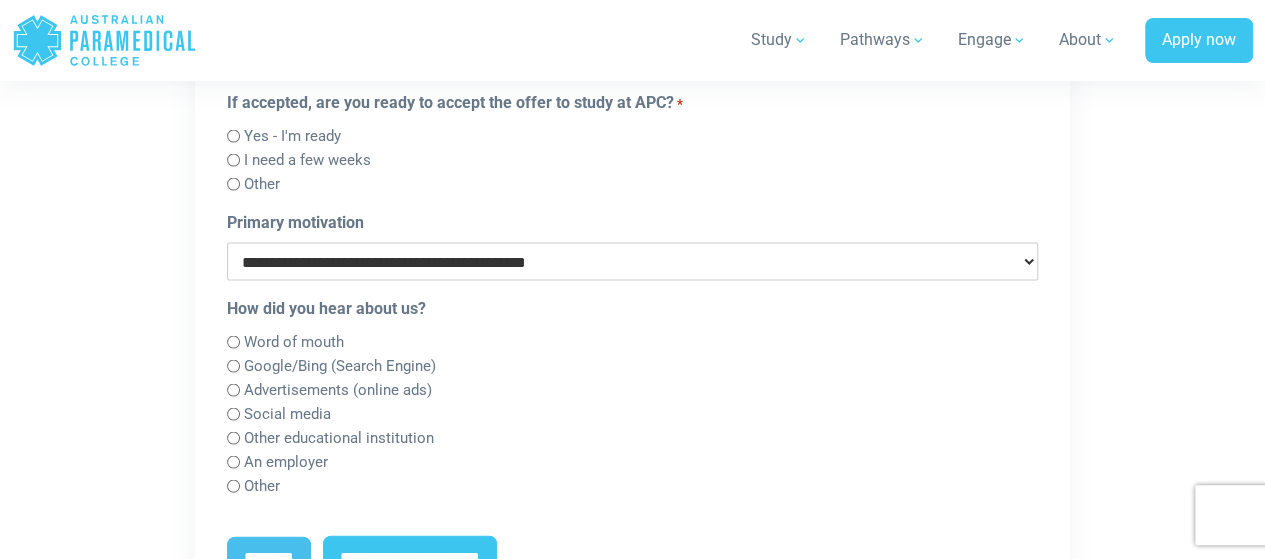 click on "**********" at bounding box center [632, 261] 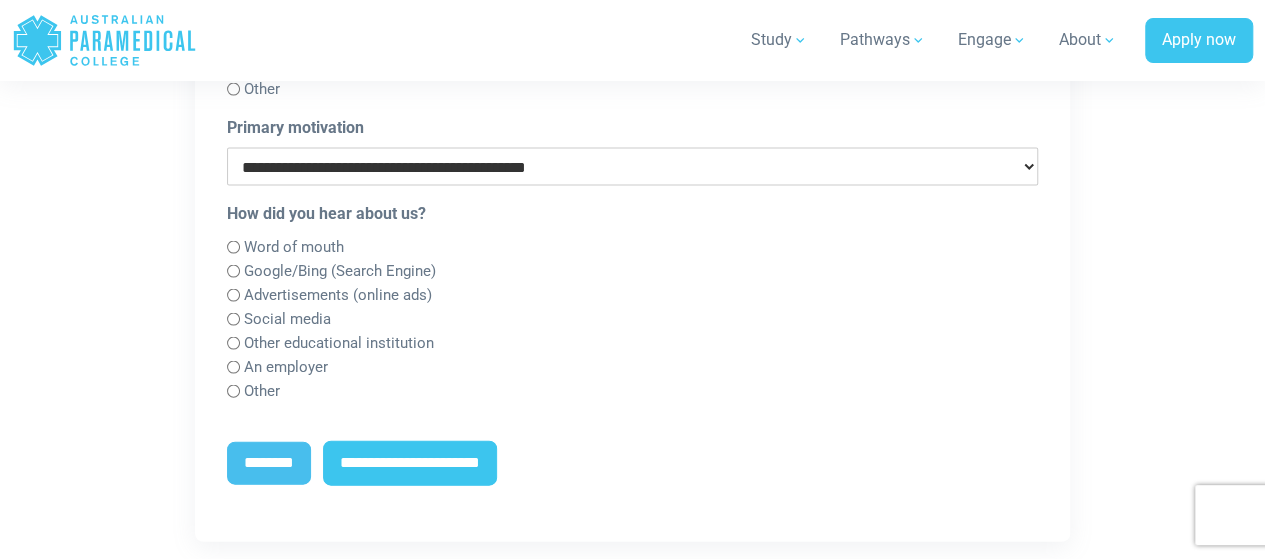 scroll, scrollTop: 1984, scrollLeft: 0, axis: vertical 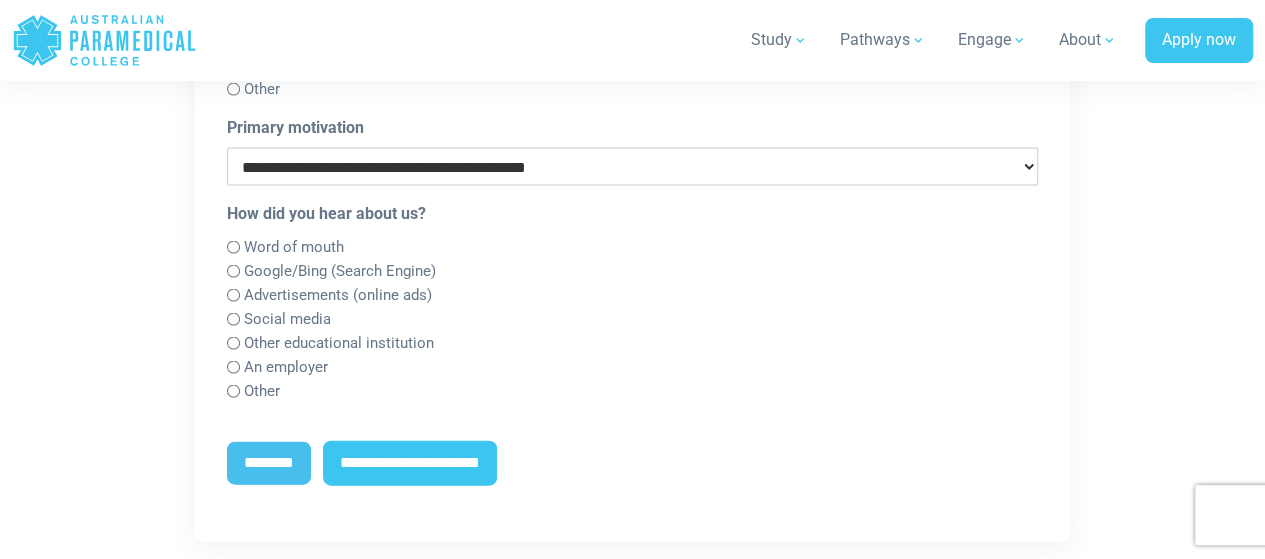 click on "Other" at bounding box center (262, 391) 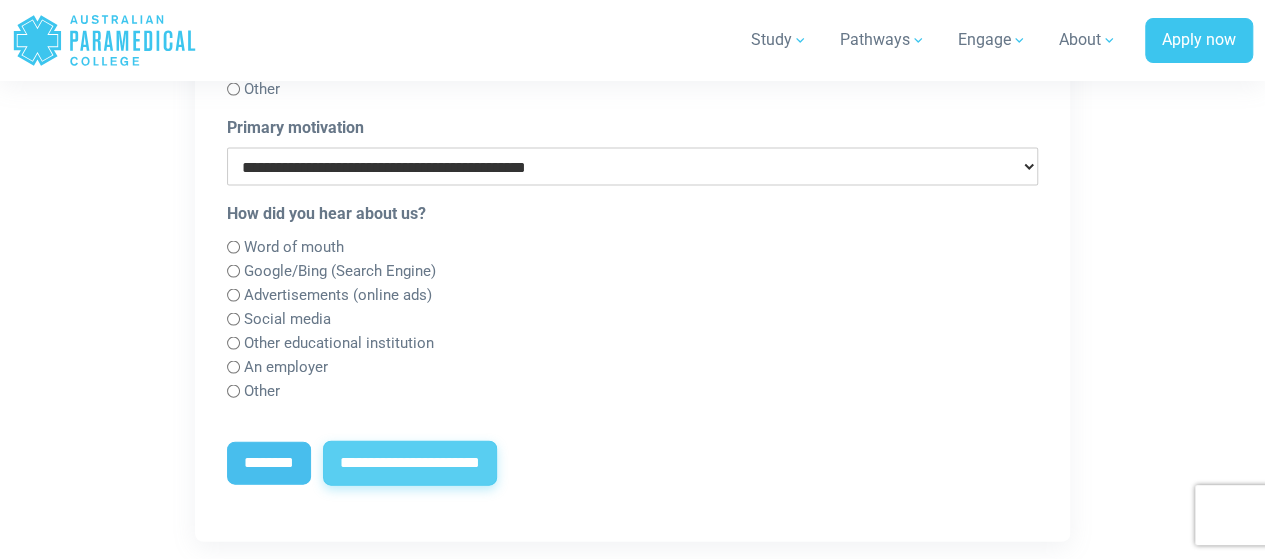 click on "**********" at bounding box center (410, 464) 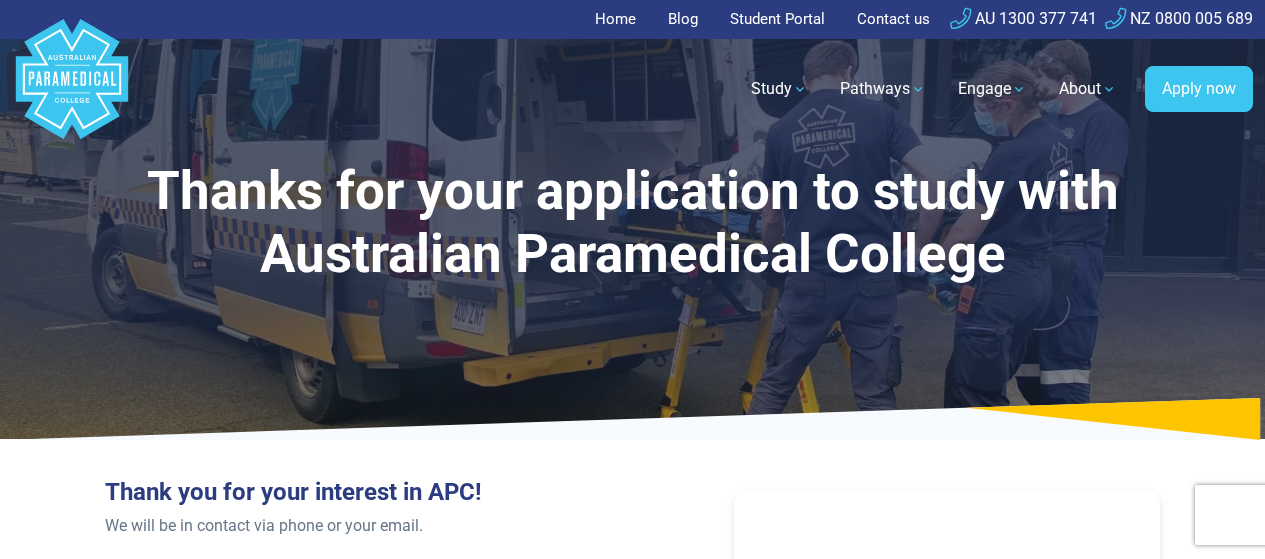scroll, scrollTop: 122, scrollLeft: 0, axis: vertical 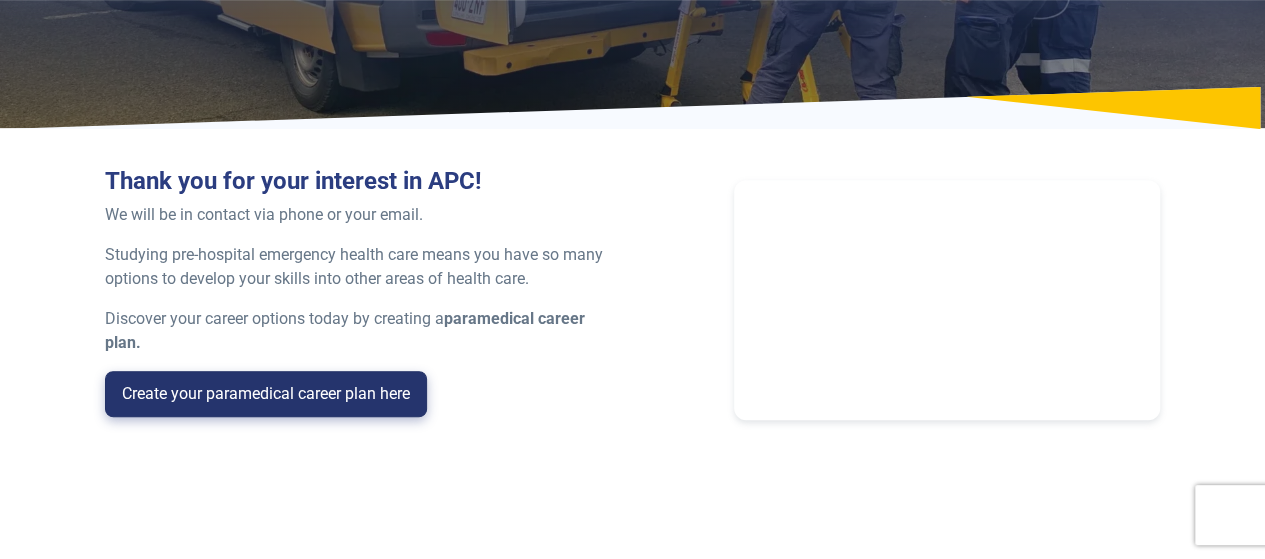 click on "Create your paramedical career plan here" at bounding box center [266, 394] 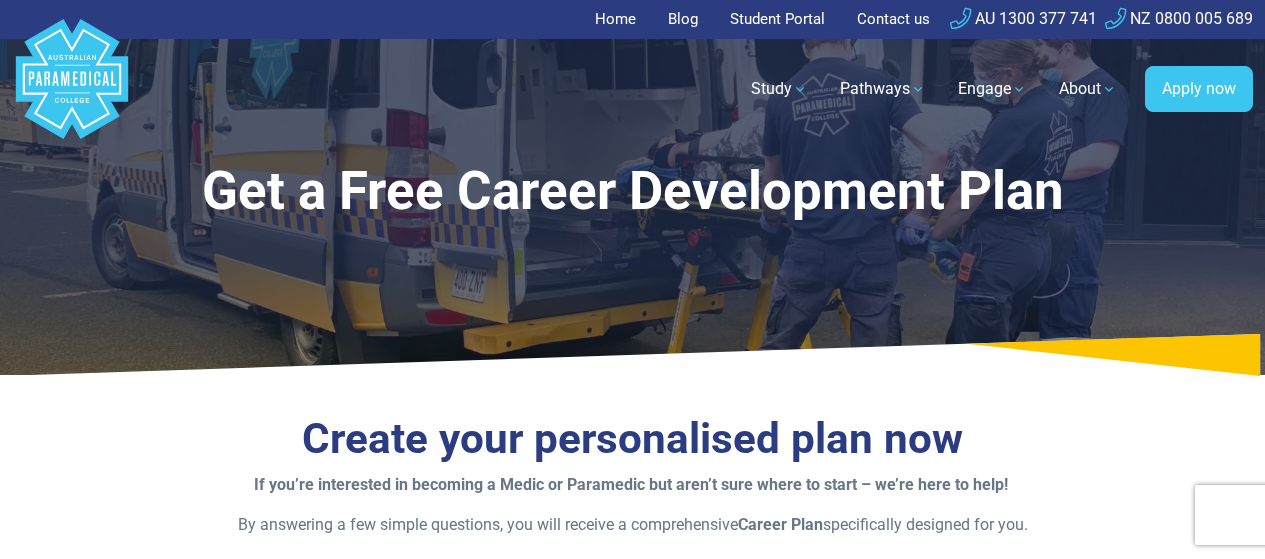 scroll, scrollTop: 0, scrollLeft: 0, axis: both 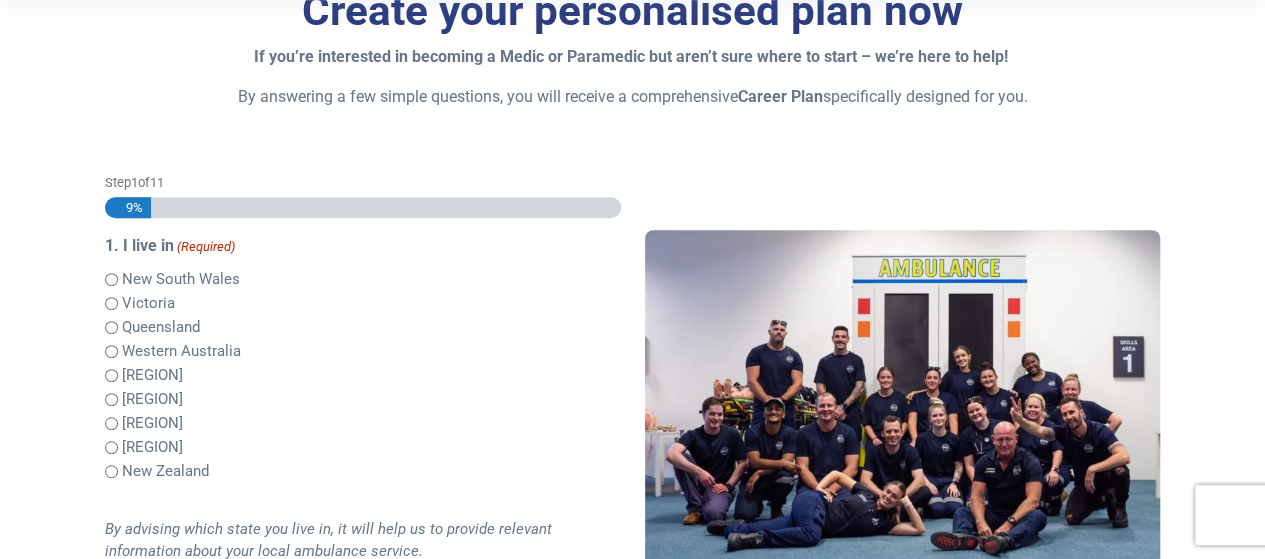 click on "New South Wales" at bounding box center (181, 279) 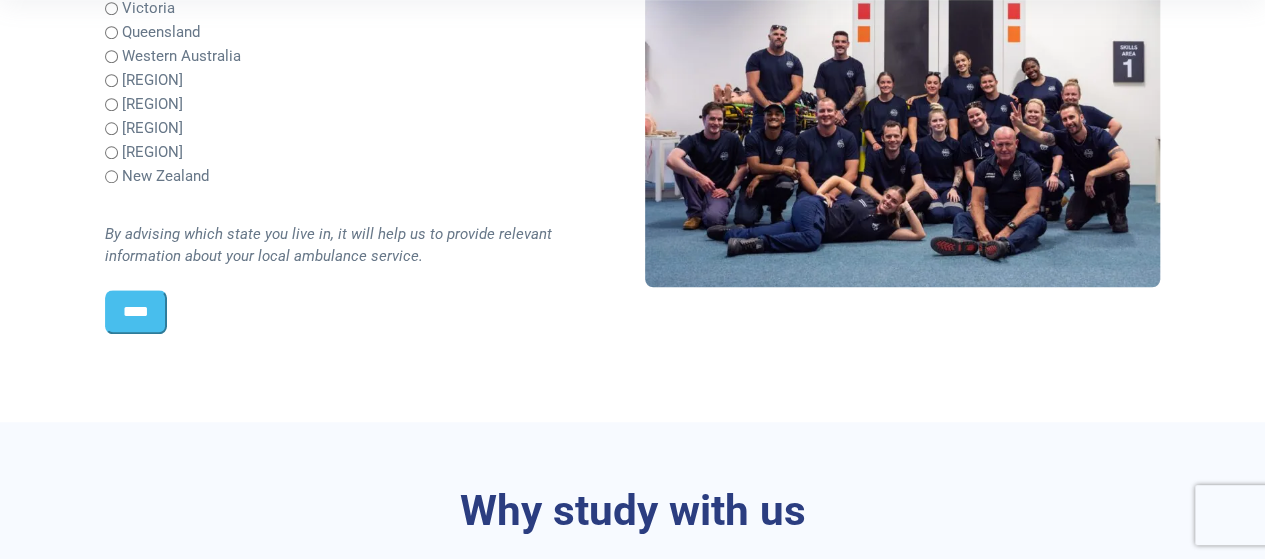 scroll, scrollTop: 721, scrollLeft: 0, axis: vertical 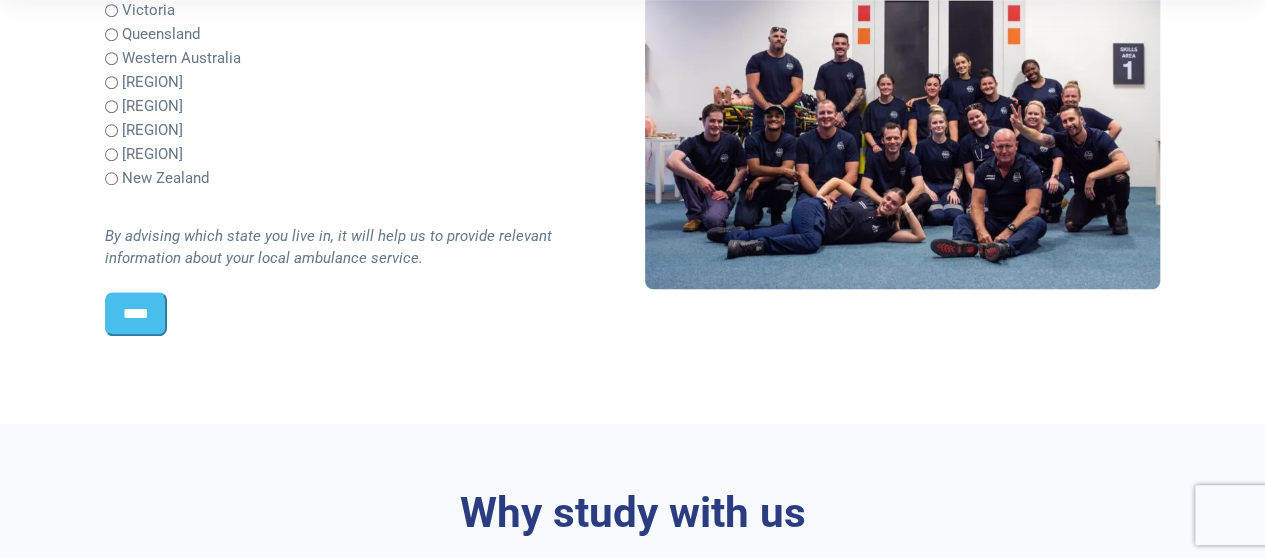 click on "****" at bounding box center [136, 314] 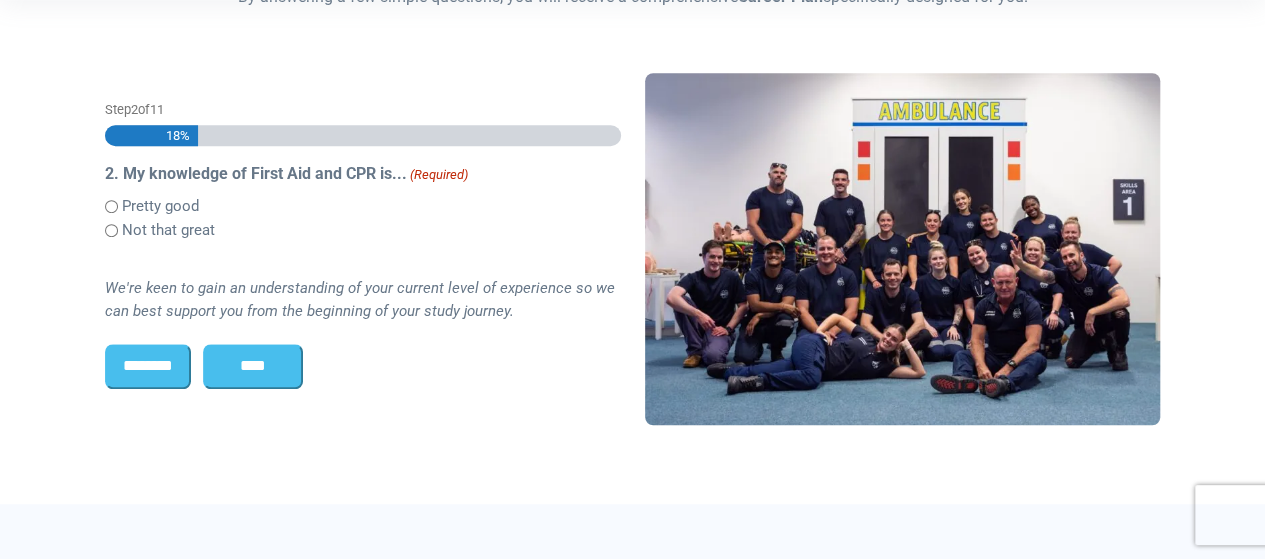 scroll, scrollTop: 0, scrollLeft: 0, axis: both 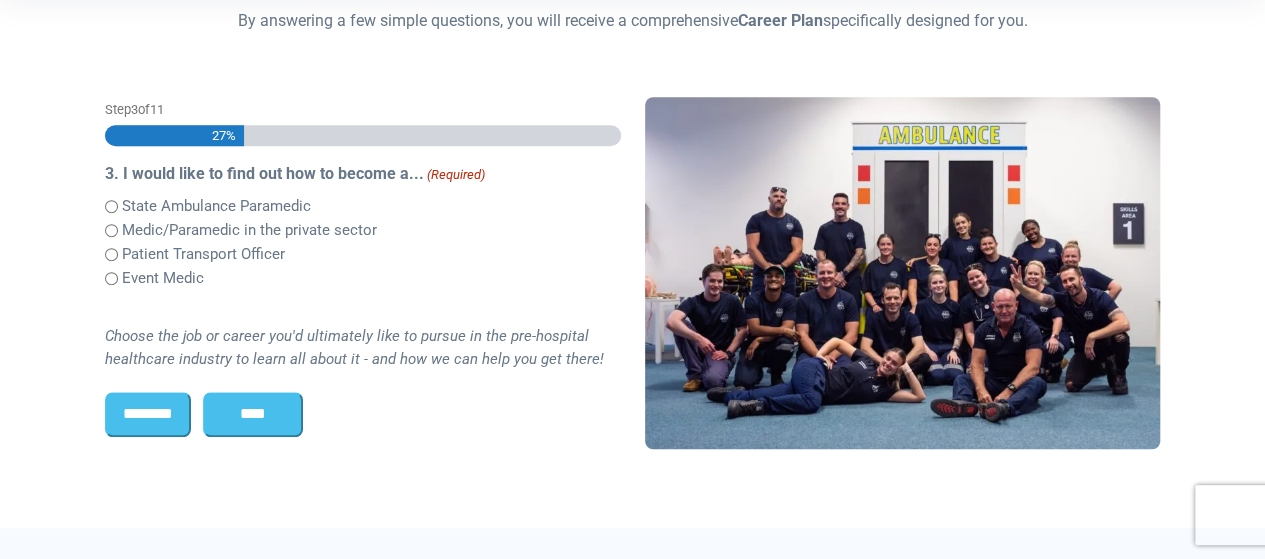 click on "State Ambulance Paramedic" at bounding box center [216, 206] 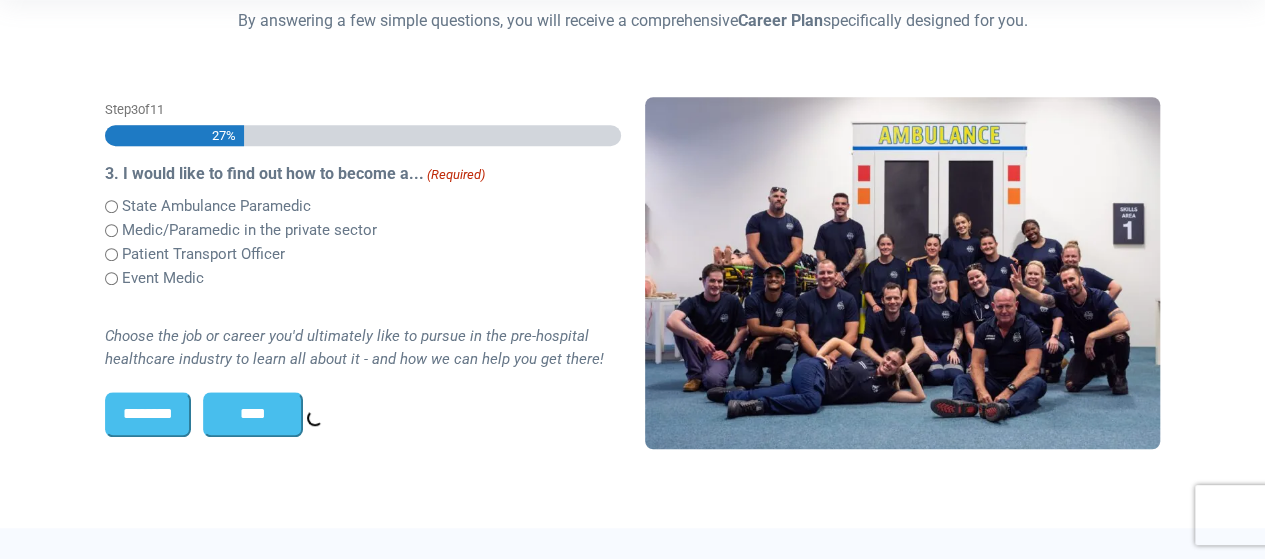 scroll, scrollTop: 516, scrollLeft: 0, axis: vertical 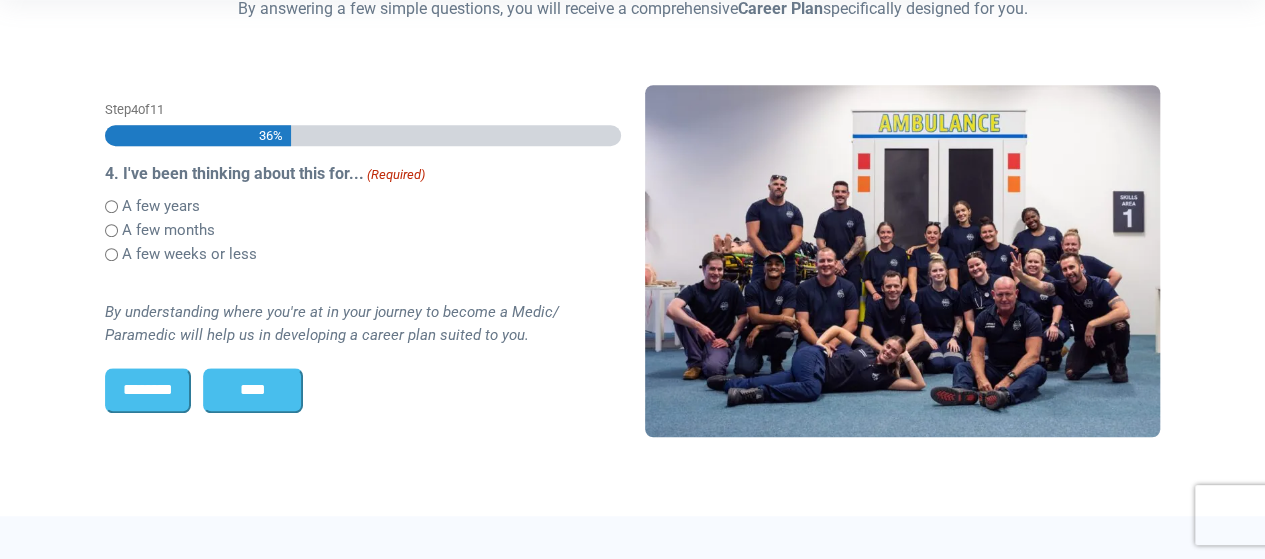 click on "A few years" at bounding box center [161, 206] 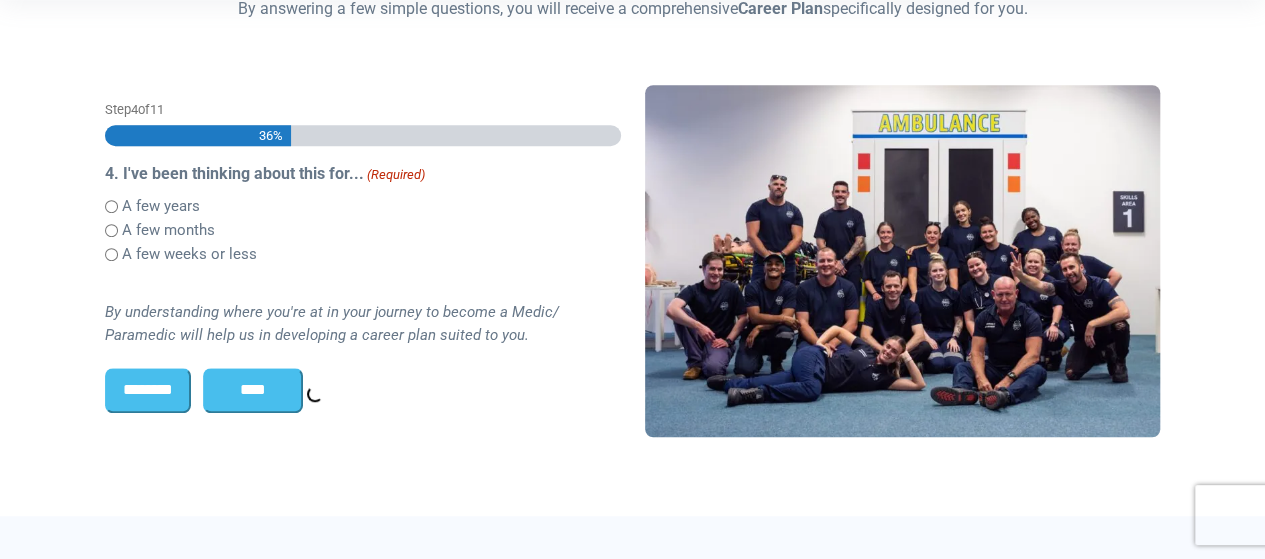 scroll, scrollTop: 532, scrollLeft: 0, axis: vertical 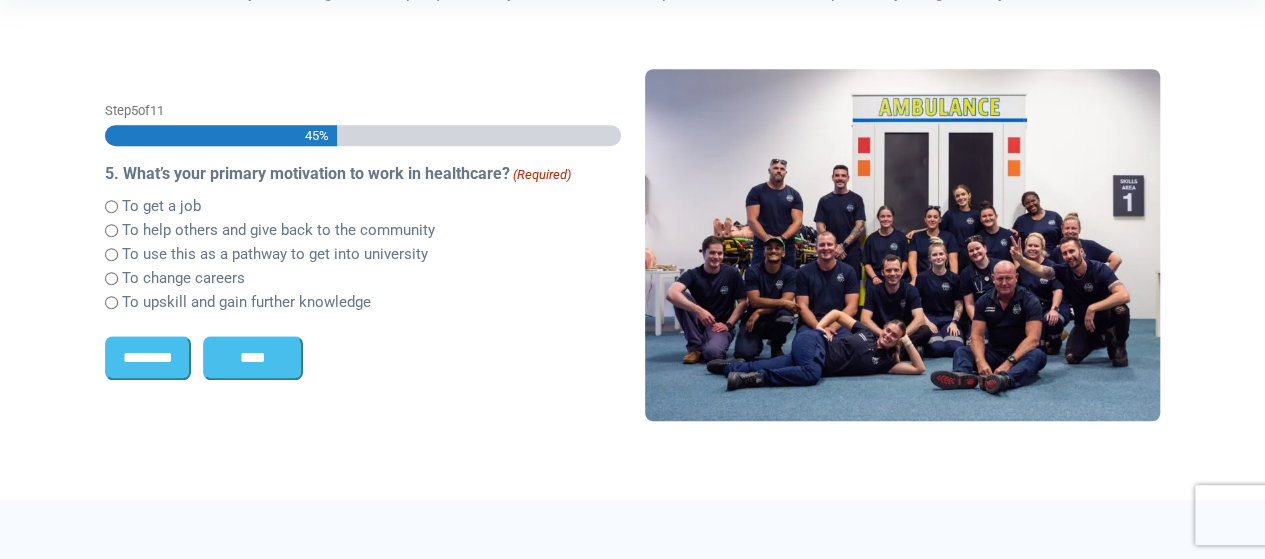 click on "To help others and give back to the community" at bounding box center (278, 230) 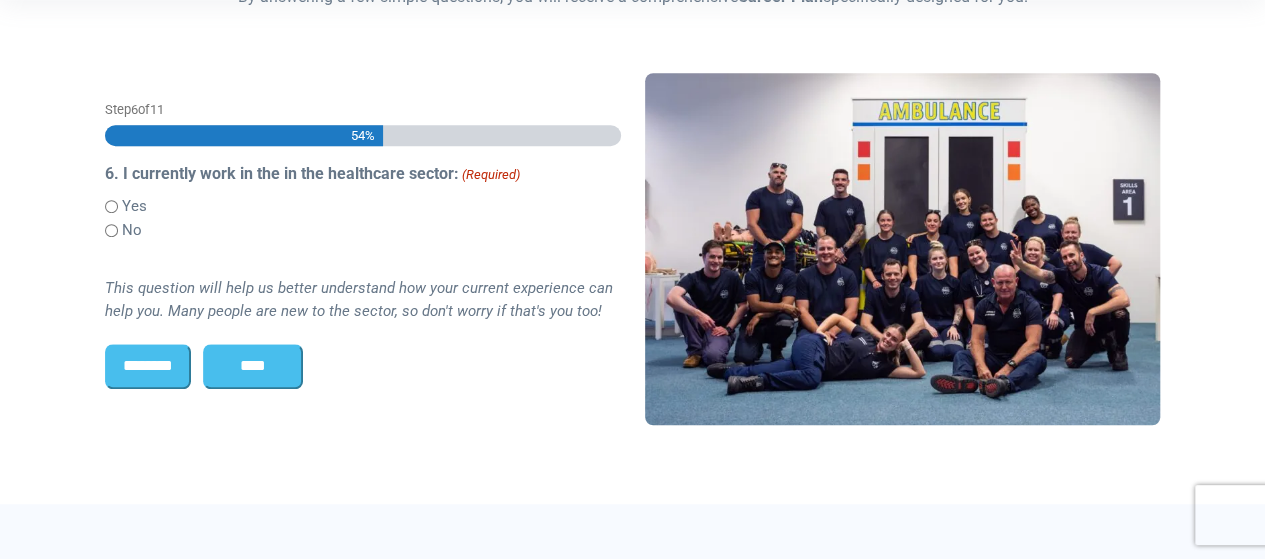 scroll, scrollTop: 0, scrollLeft: 0, axis: both 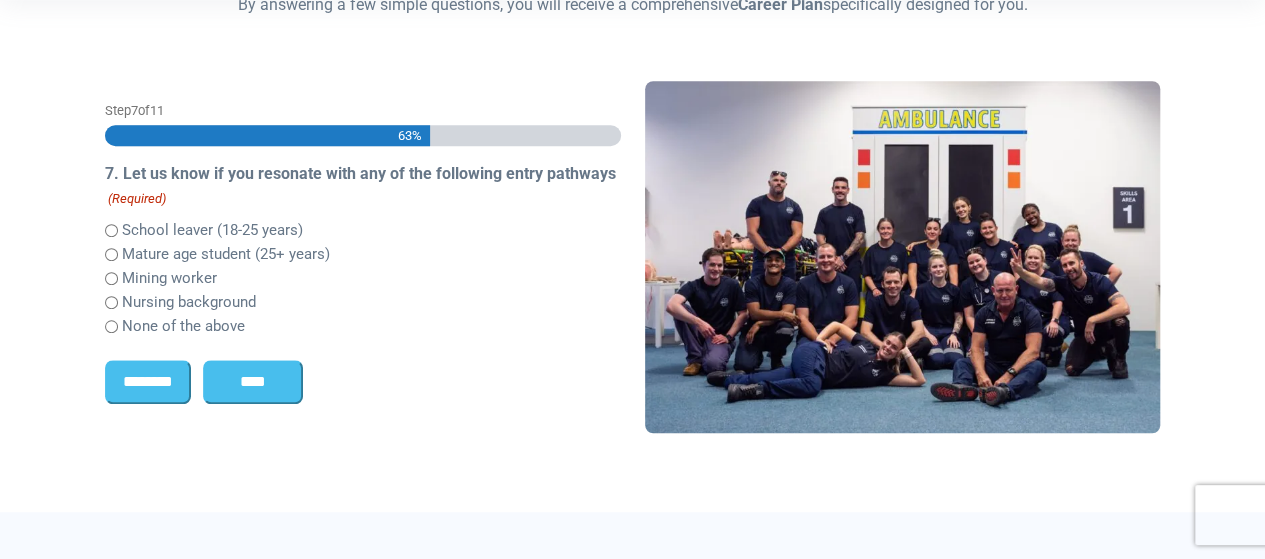 click on "School leaver (18-25 years)" at bounding box center [212, 230] 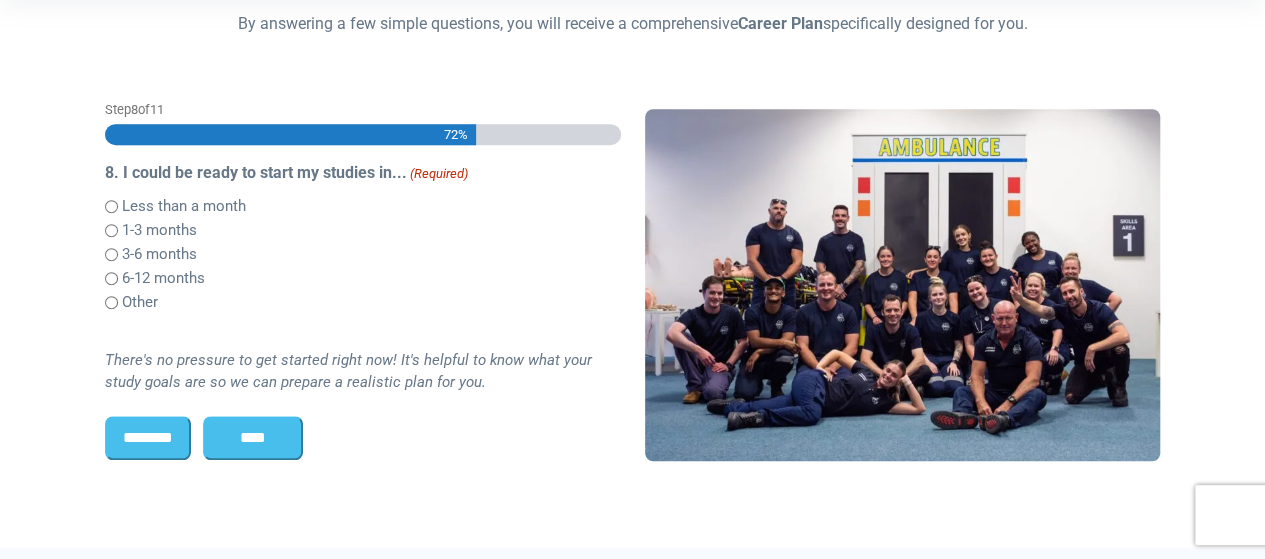 scroll, scrollTop: 0, scrollLeft: 0, axis: both 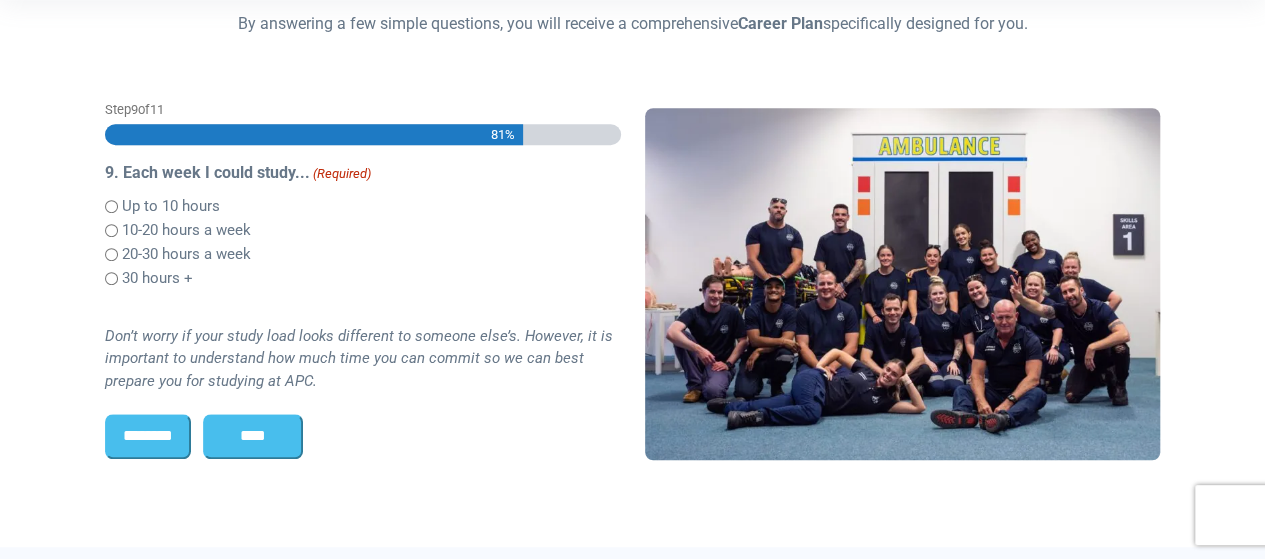 click on "10-20 hours a week" at bounding box center [186, 230] 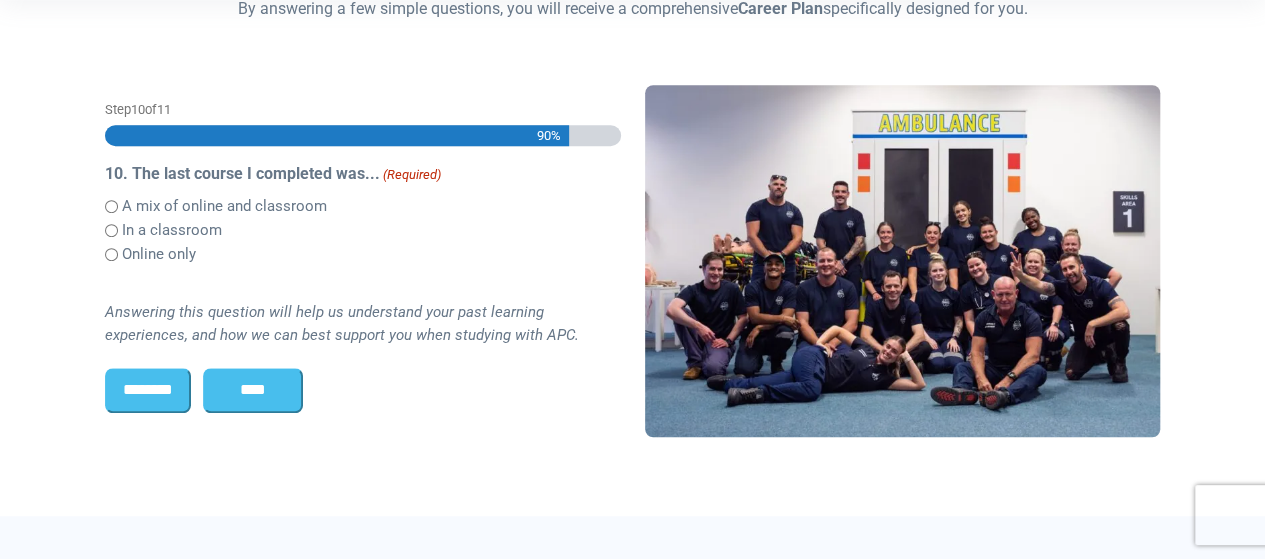 scroll, scrollTop: 0, scrollLeft: 0, axis: both 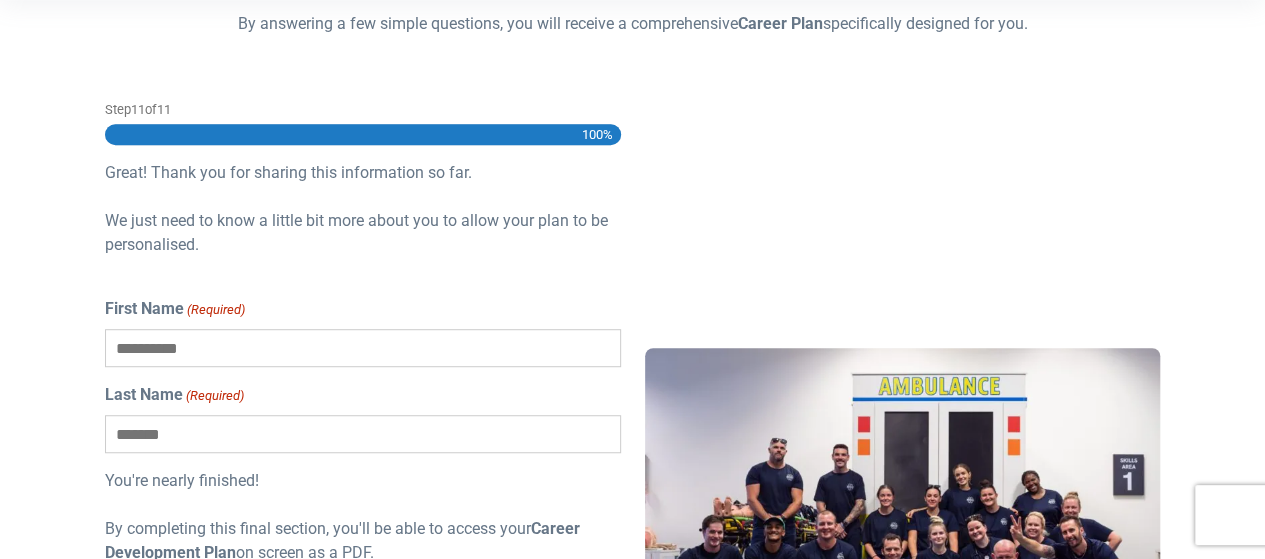 click on "First Name (Required)" at bounding box center [362, 348] 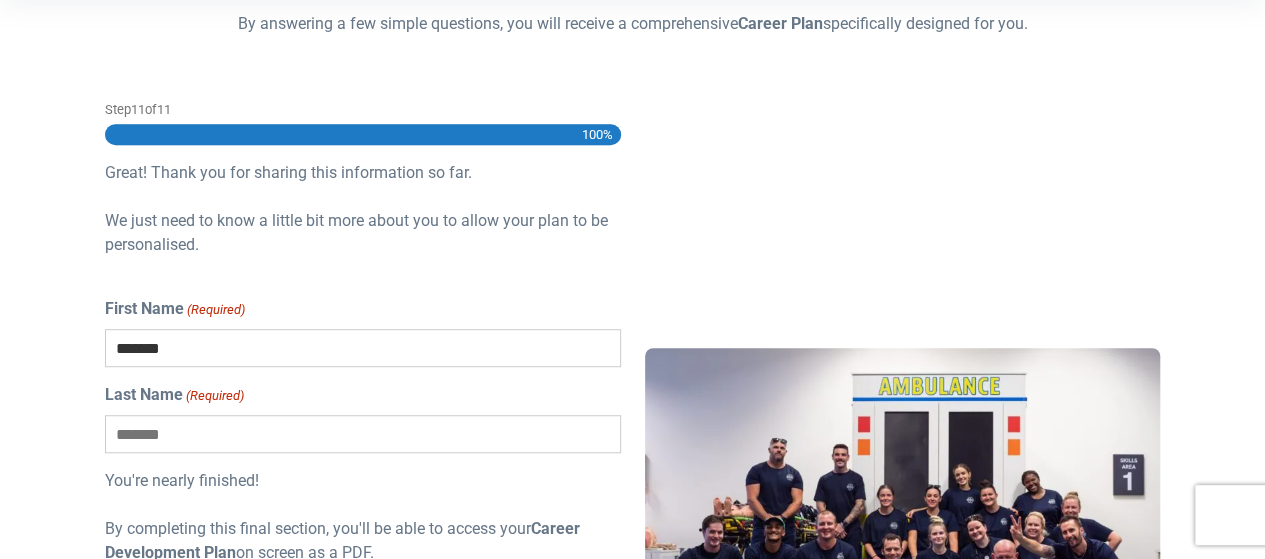 type on "*****" 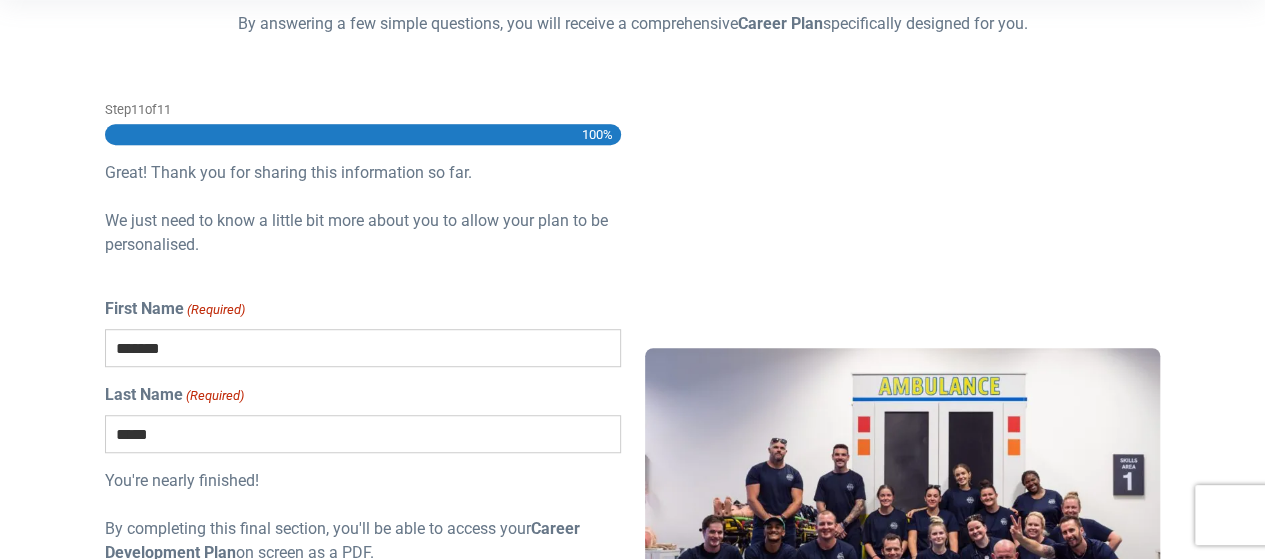 type on "**********" 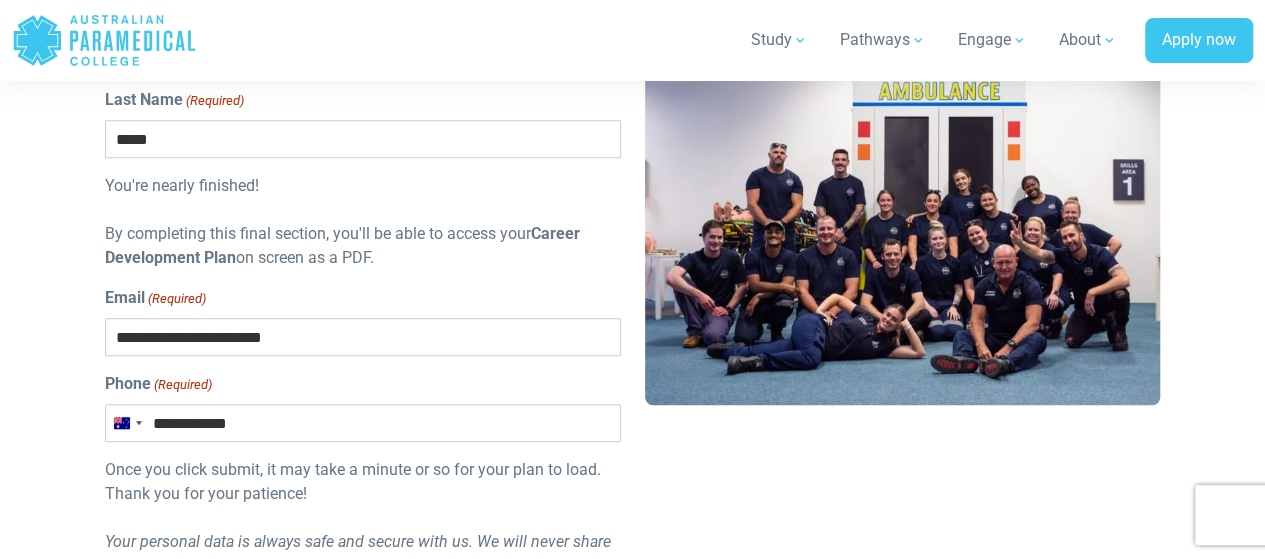scroll, scrollTop: 802, scrollLeft: 0, axis: vertical 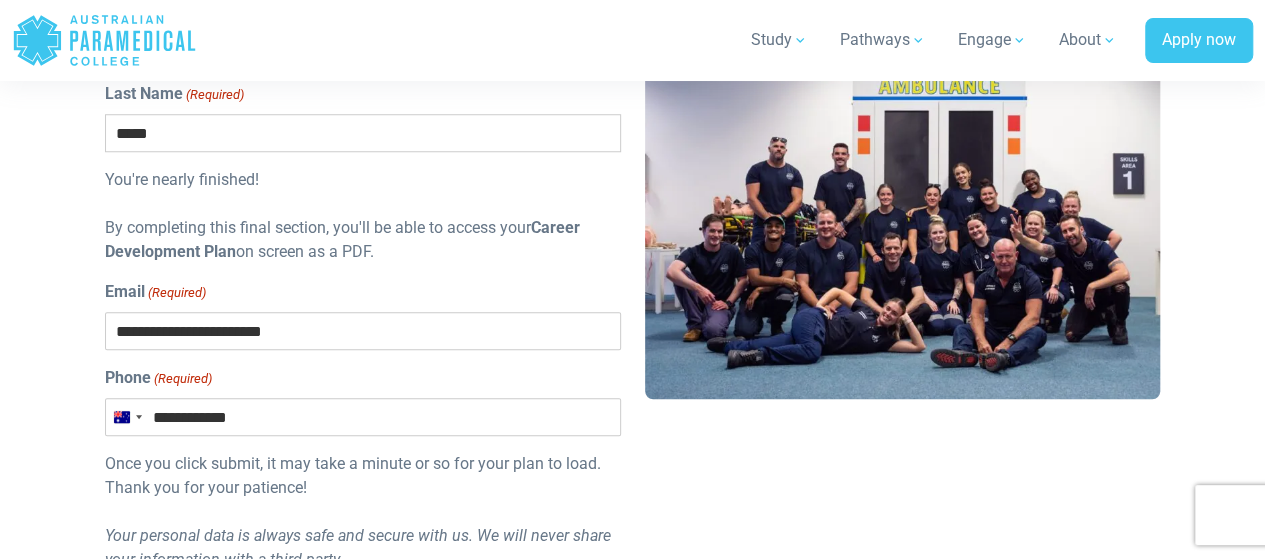 click on "**********" at bounding box center [362, 417] 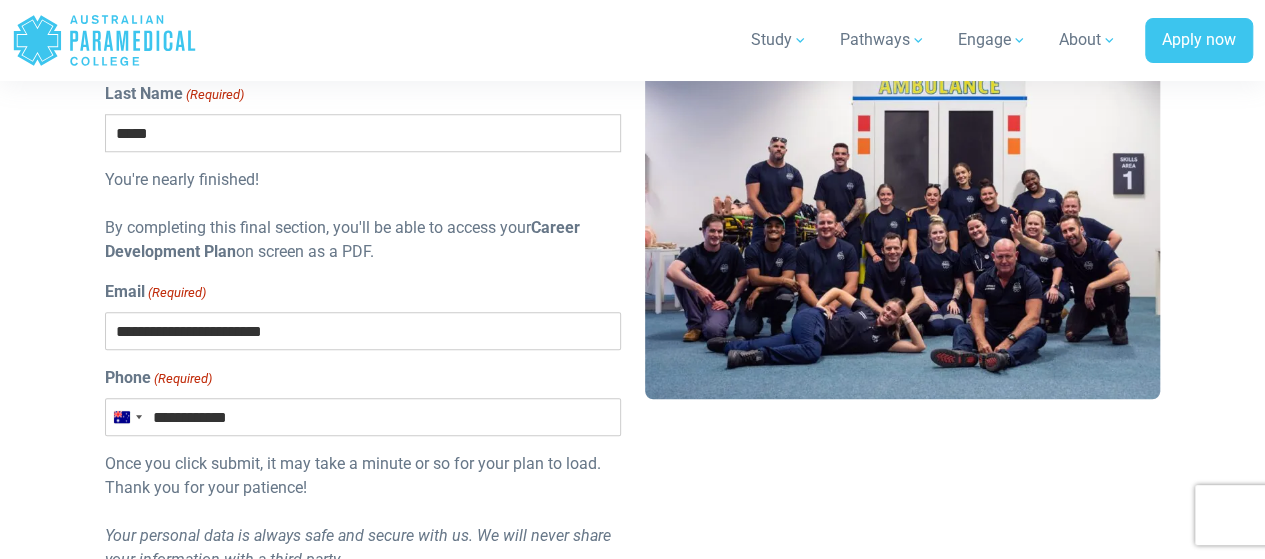type on "**********" 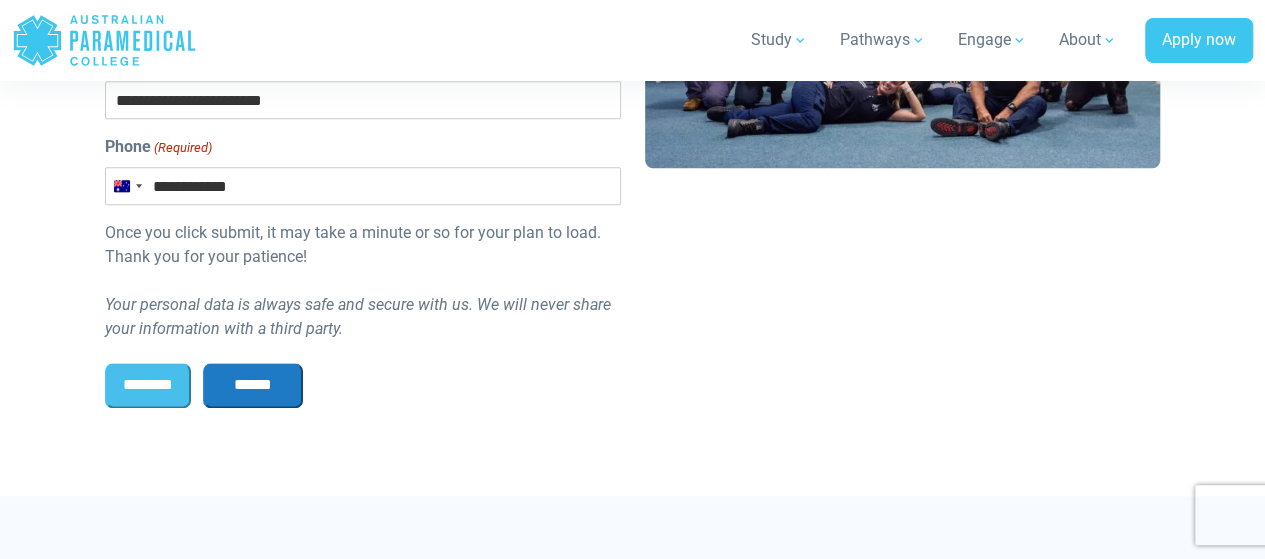 scroll, scrollTop: 1076, scrollLeft: 0, axis: vertical 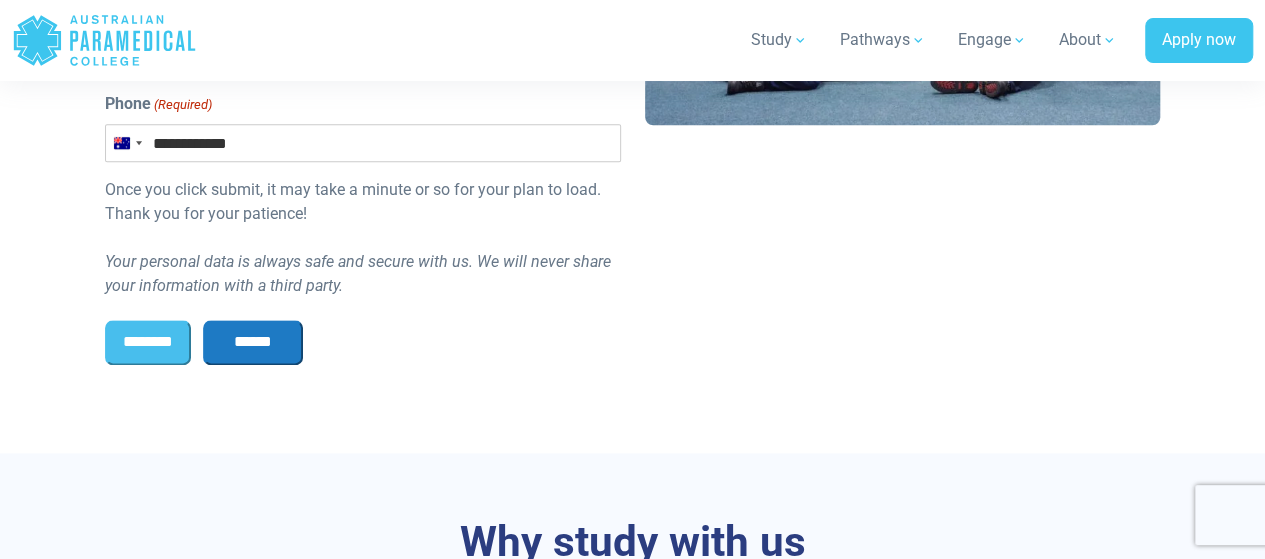 click on "******" at bounding box center (253, 342) 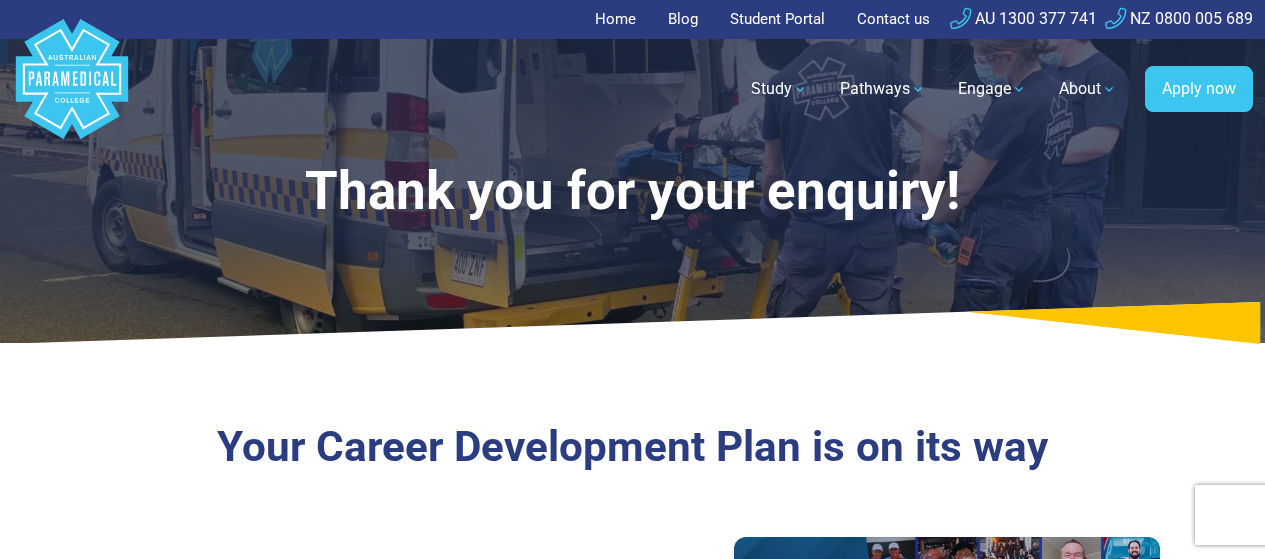 scroll, scrollTop: 0, scrollLeft: 0, axis: both 